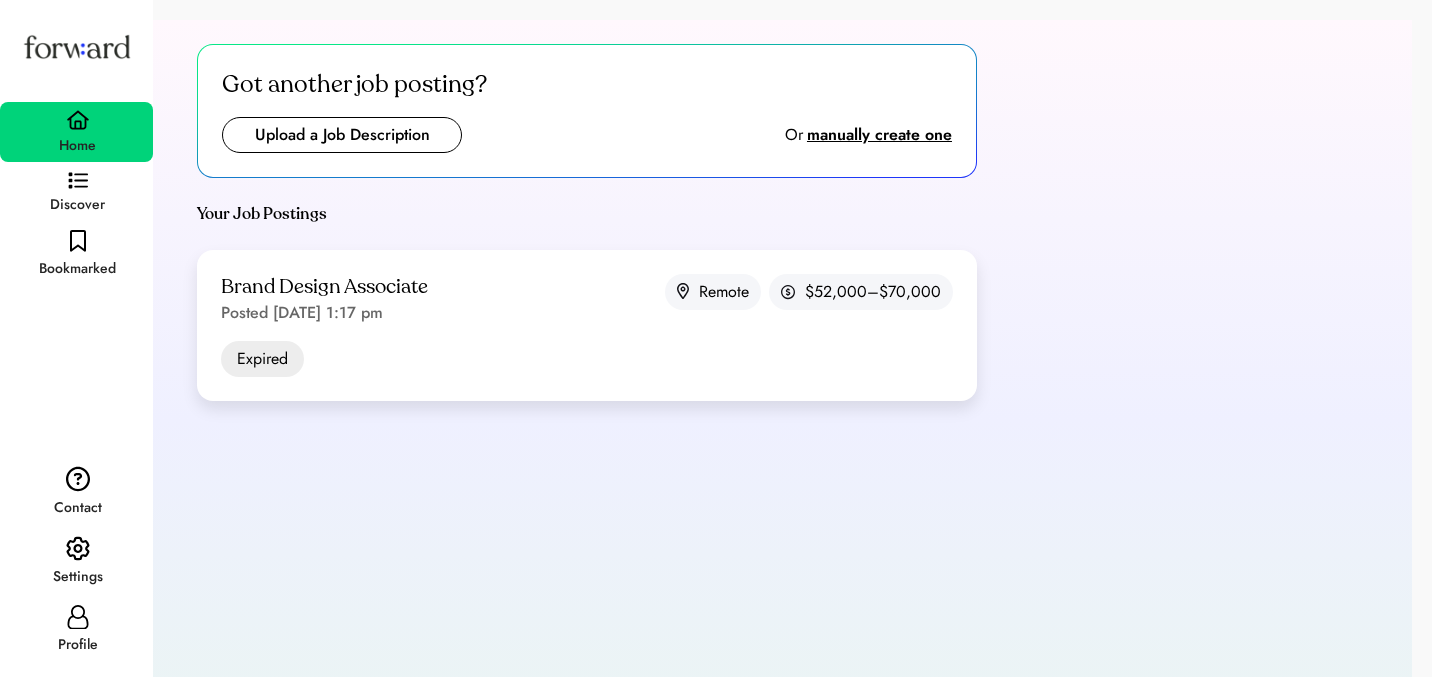 scroll, scrollTop: 0, scrollLeft: 0, axis: both 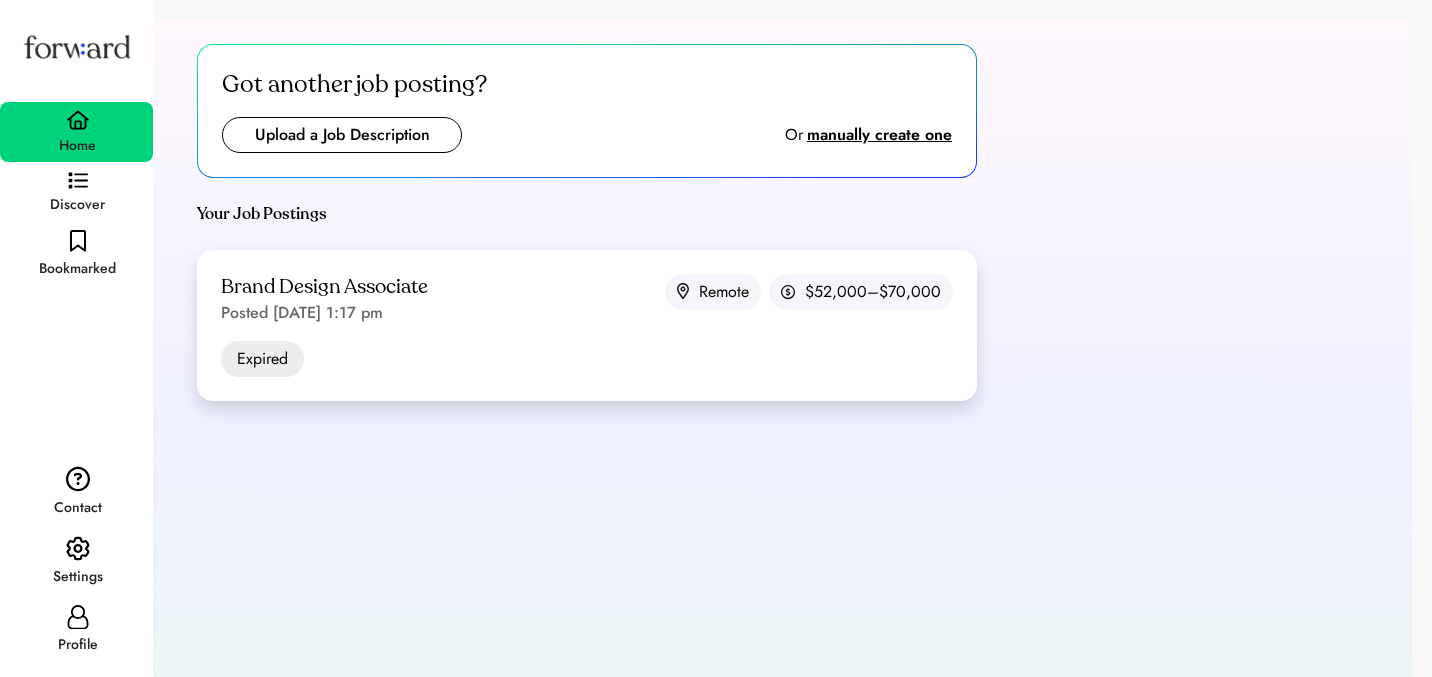 click on "Posted Jun 2, 2025 1:17 pm" at bounding box center (302, 313) 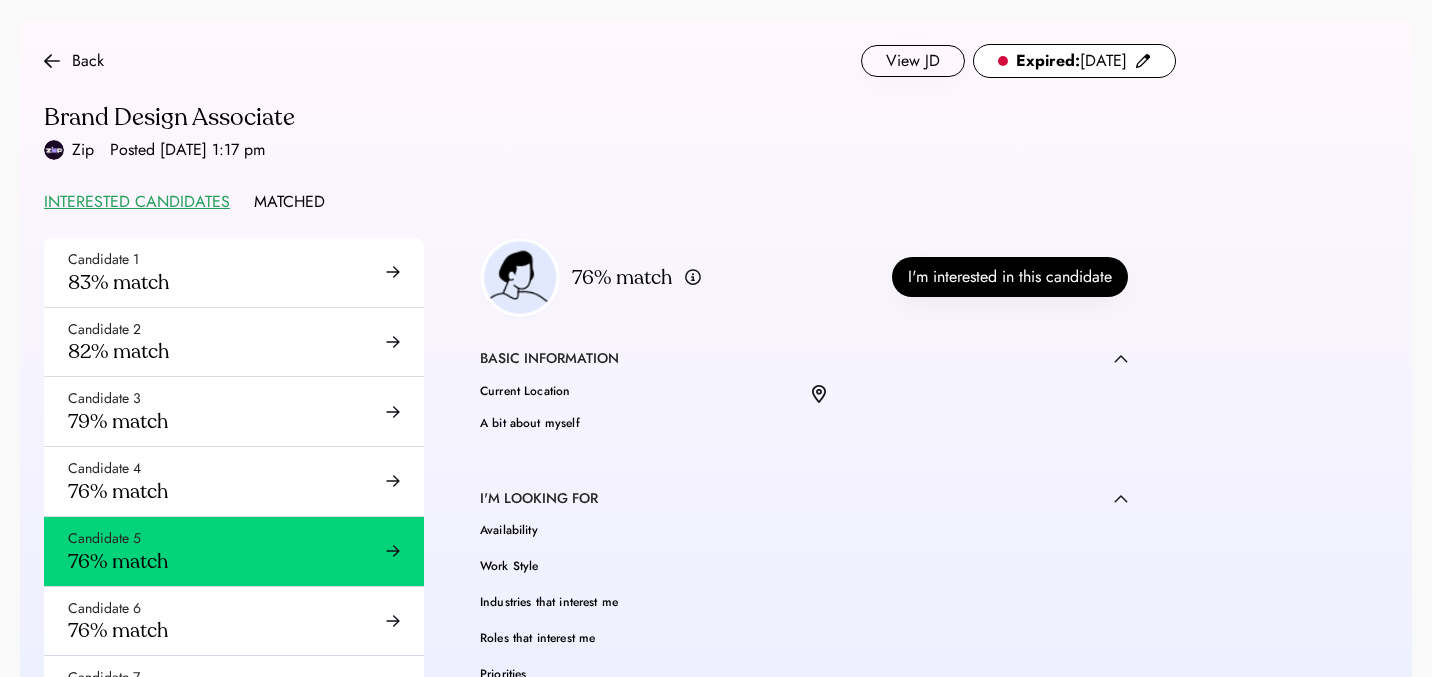 scroll, scrollTop: 0, scrollLeft: 0, axis: both 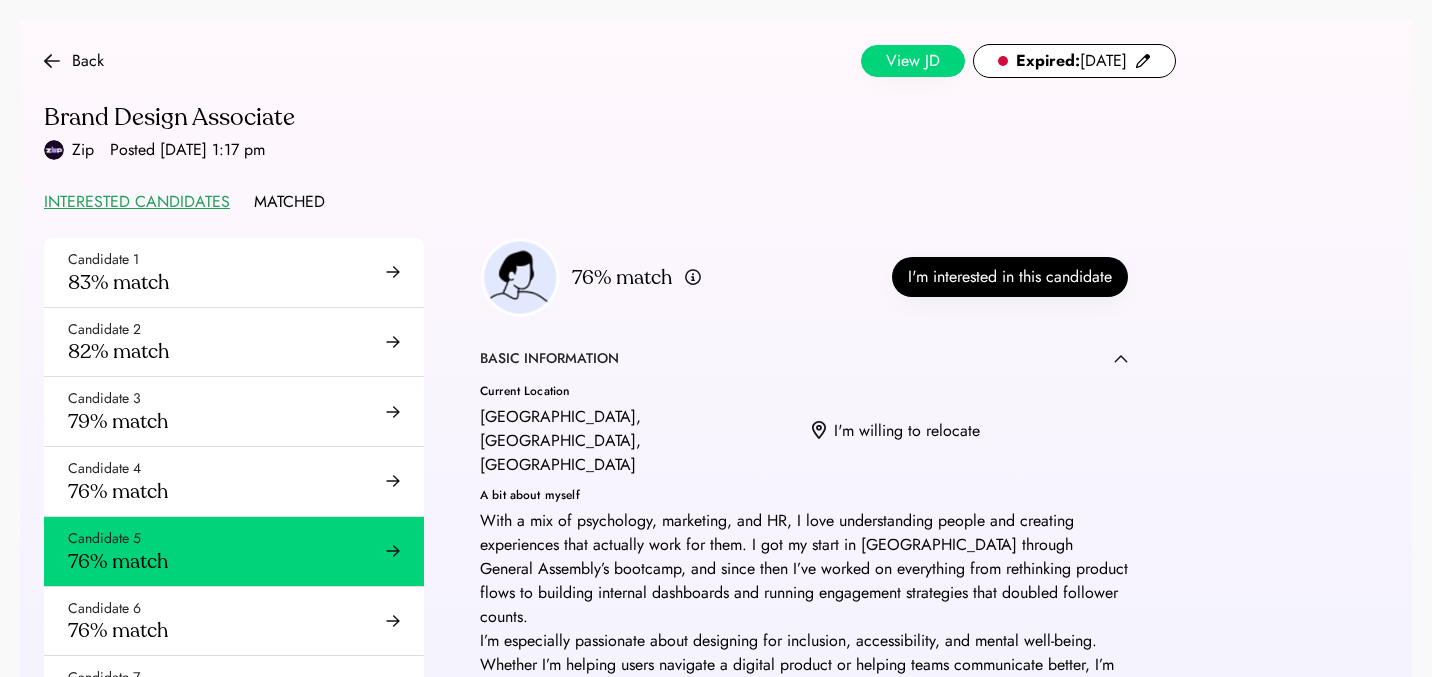 click on "View JD" at bounding box center (913, 61) 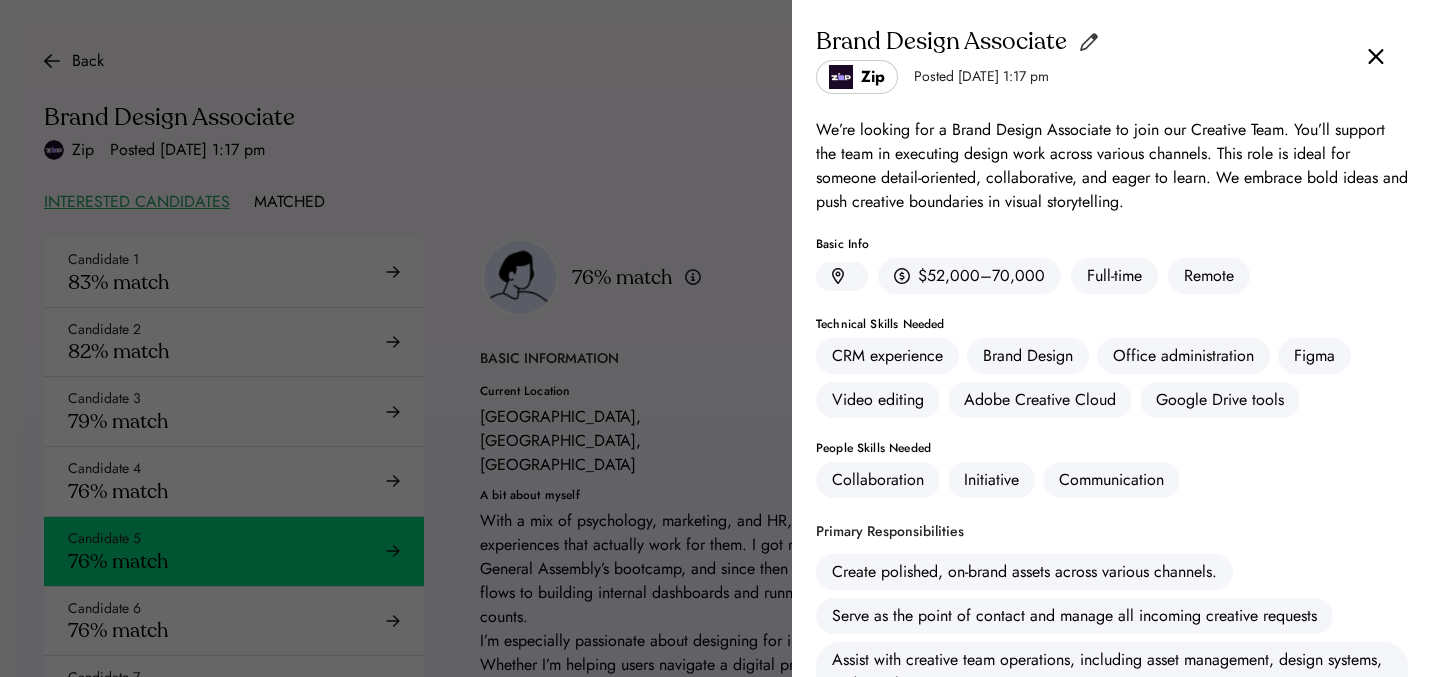 click 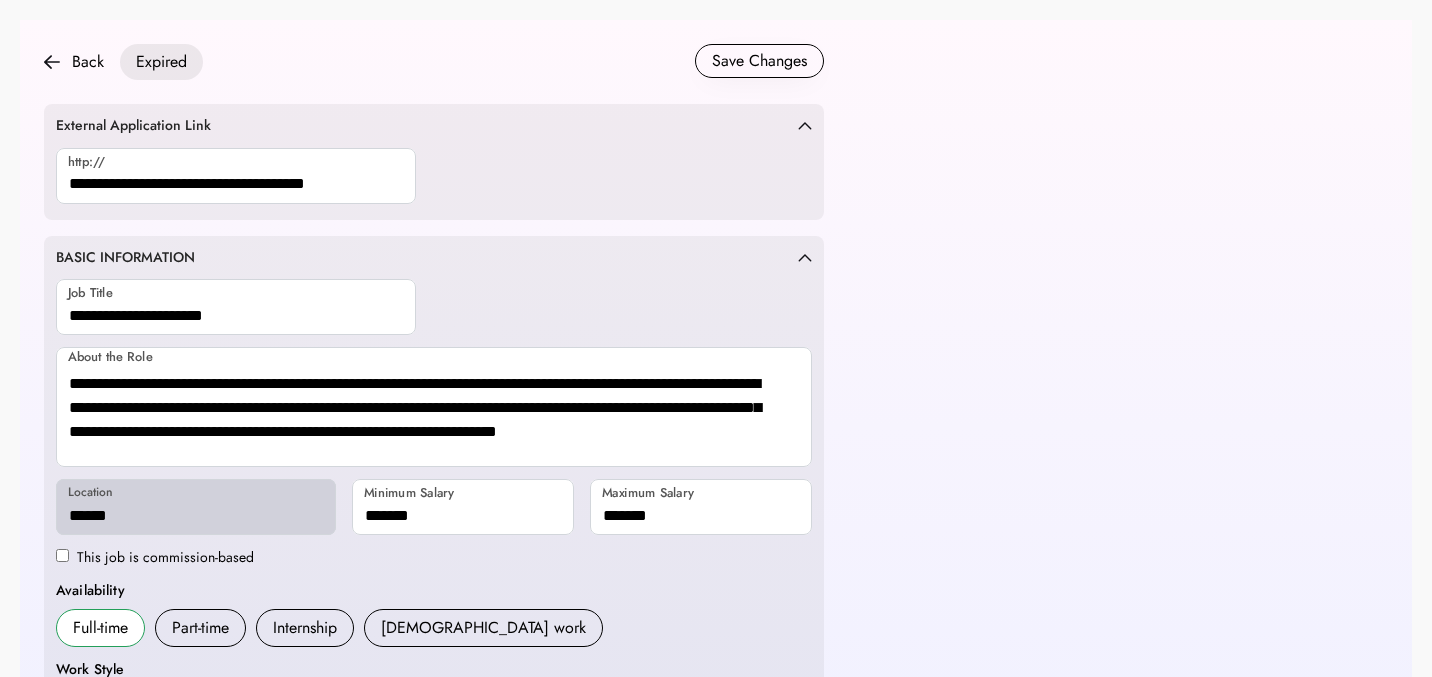 scroll, scrollTop: 0, scrollLeft: 0, axis: both 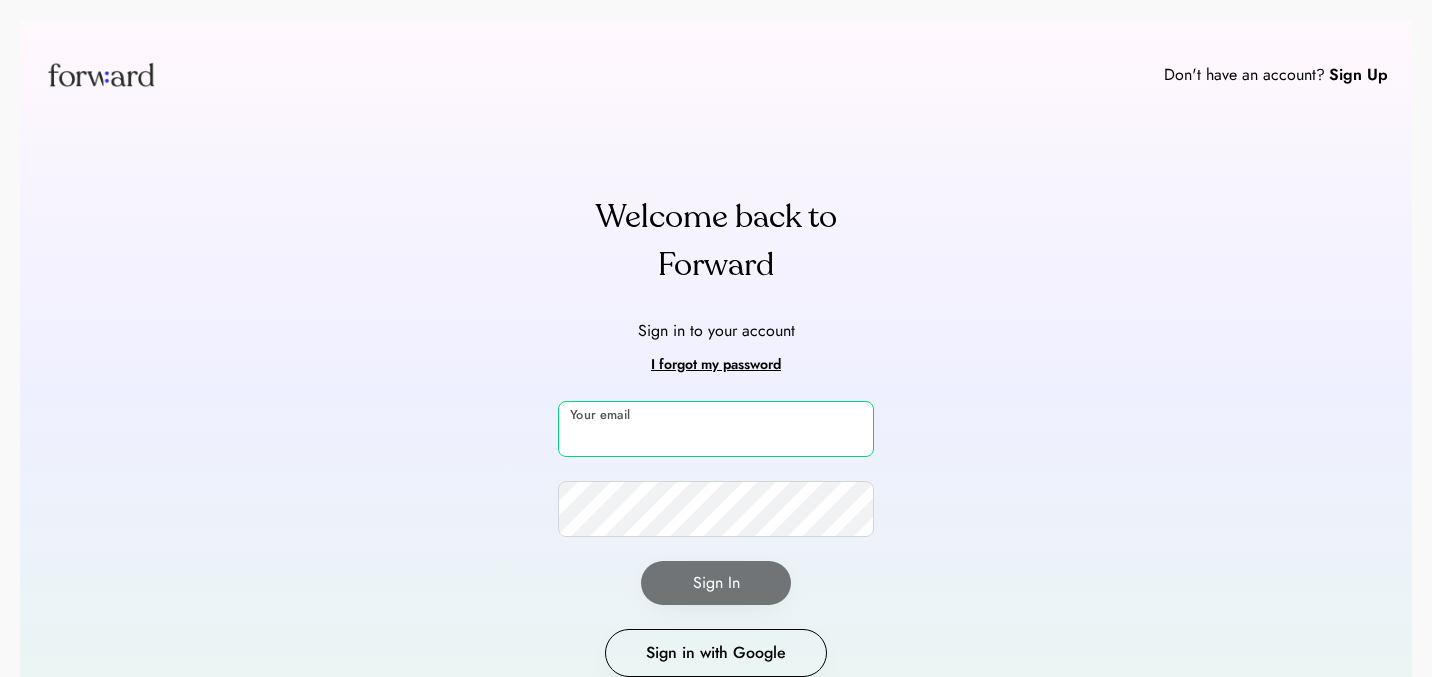 click at bounding box center (716, 429) 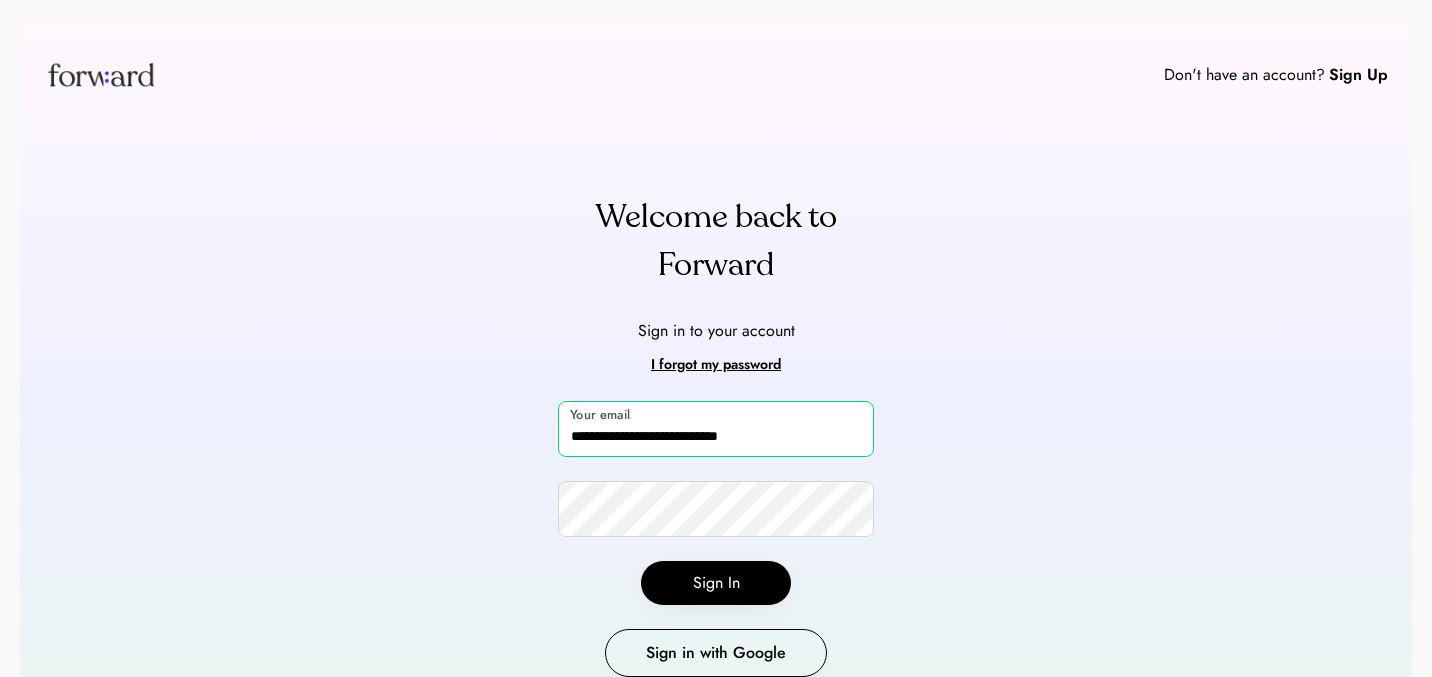 click on "**********" at bounding box center [716, 429] 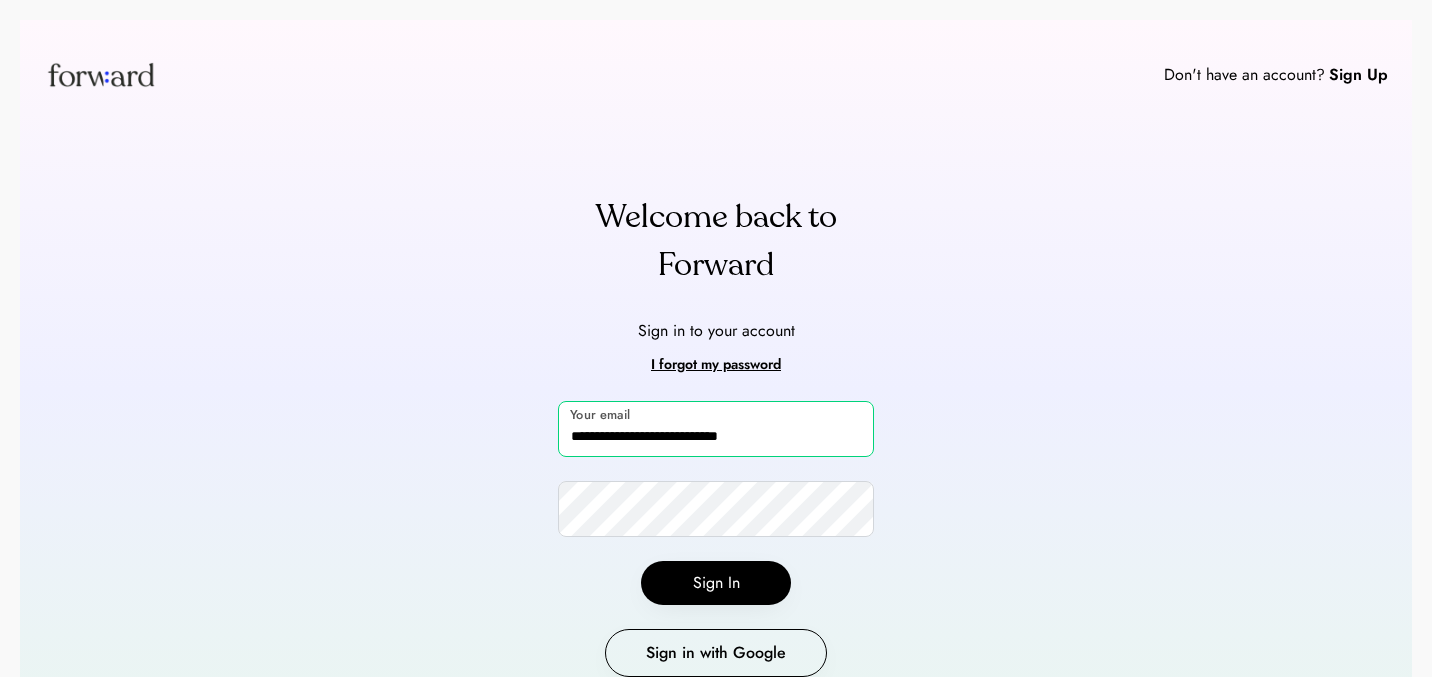 type on "**********" 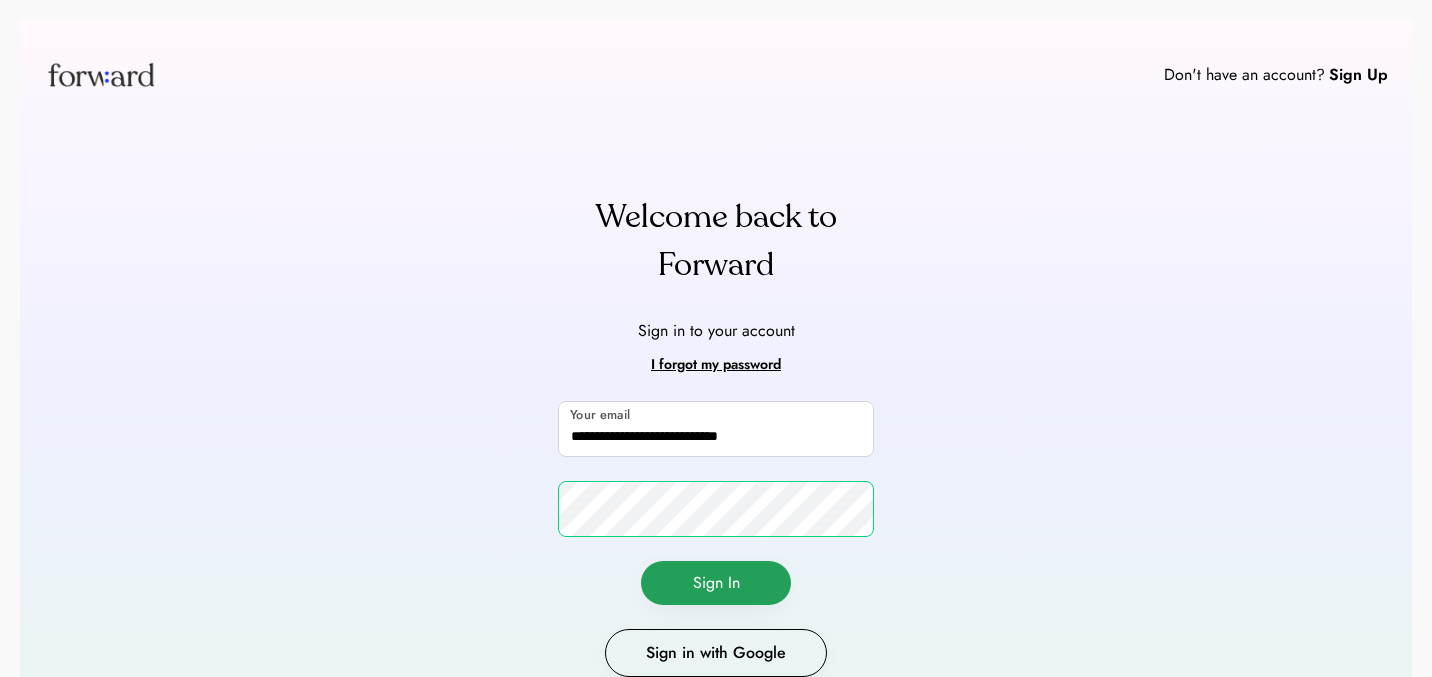 click on "Sign In" at bounding box center (716, 583) 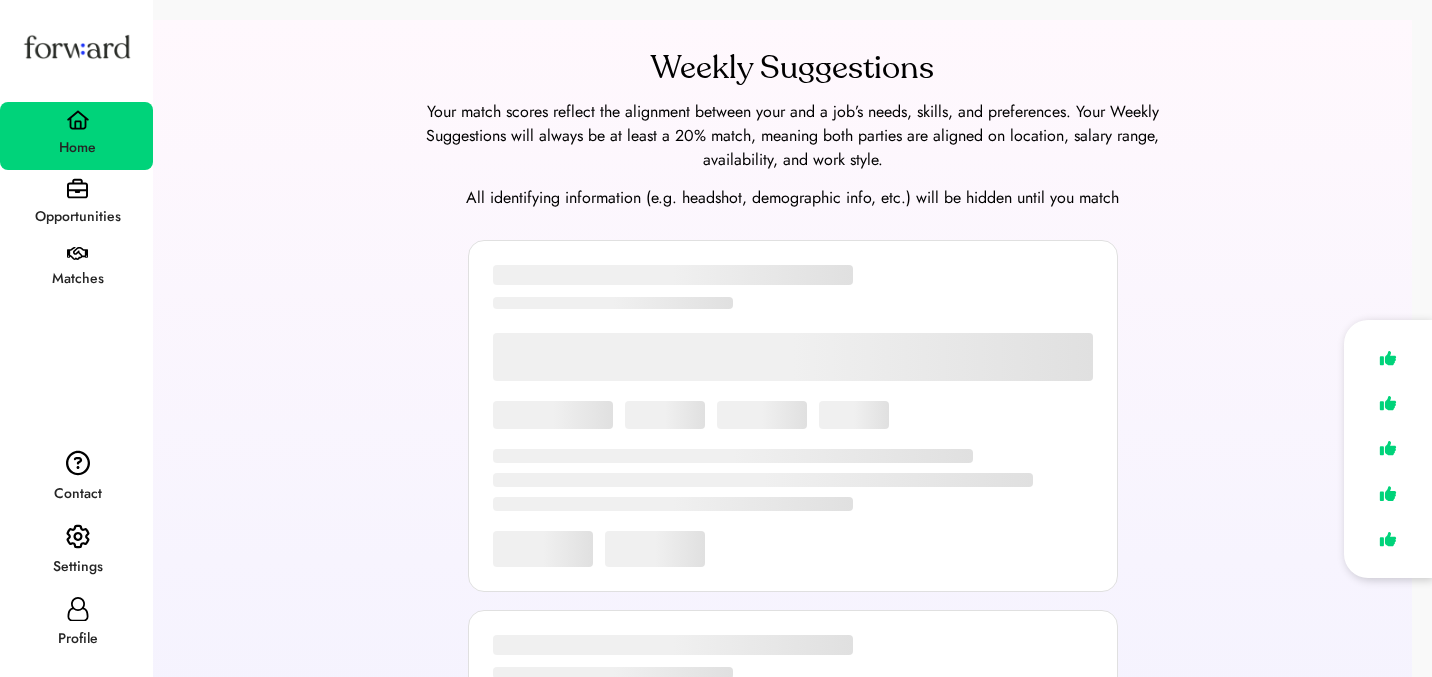 scroll, scrollTop: 0, scrollLeft: 0, axis: both 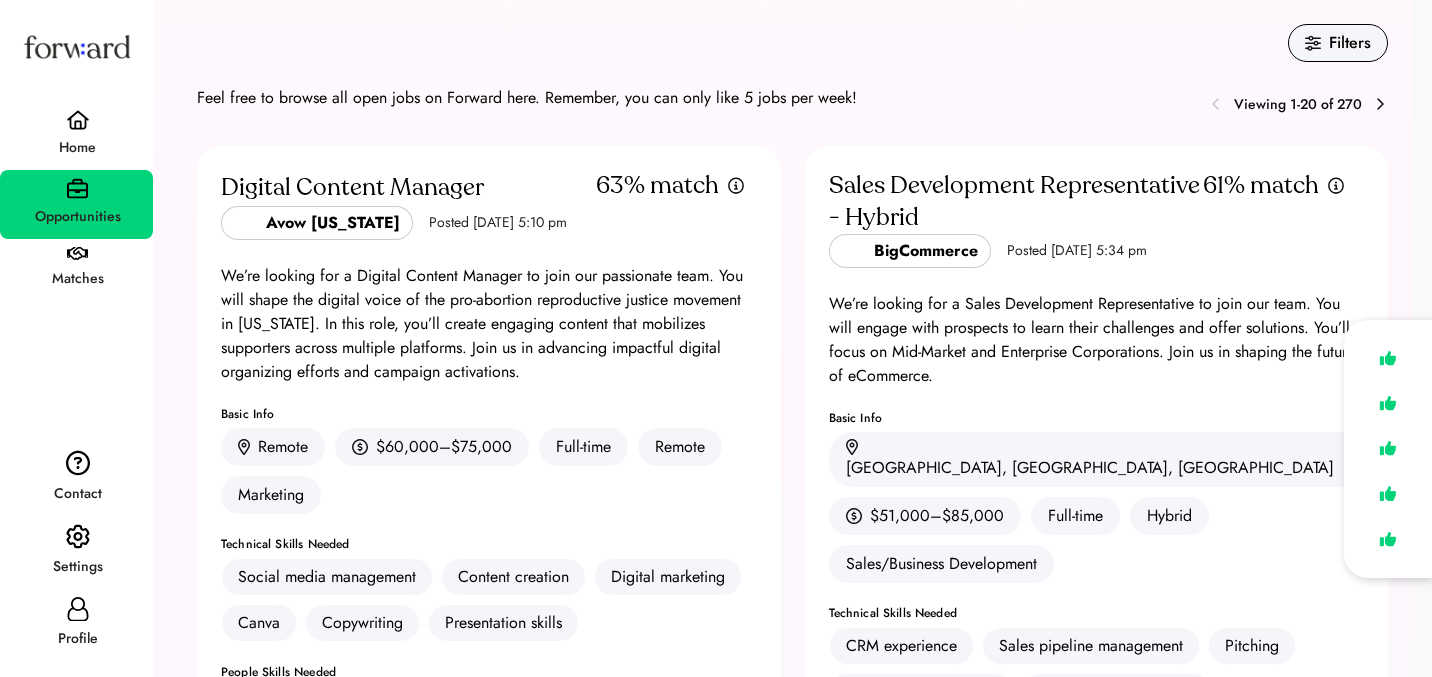 click on "We’re looking for a Digital Content Manager to join our passionate team. You will shape the digital voice of the pro-abortion reproductive justice movement in [US_STATE]. In this role, you’ll create engaging content that mobilizes supporters across multiple platforms. Join us in advancing impactful digital organizing efforts and campaign activations." at bounding box center [489, 324] 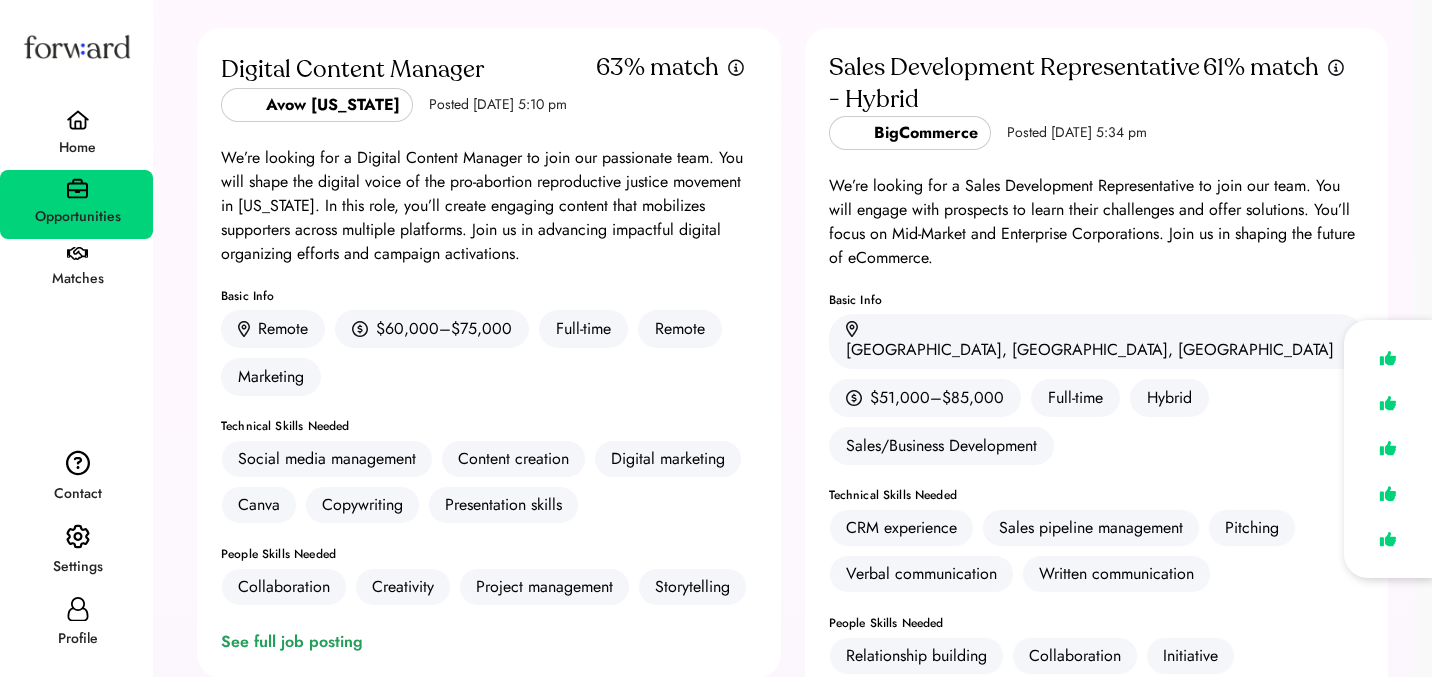 scroll, scrollTop: 264, scrollLeft: 0, axis: vertical 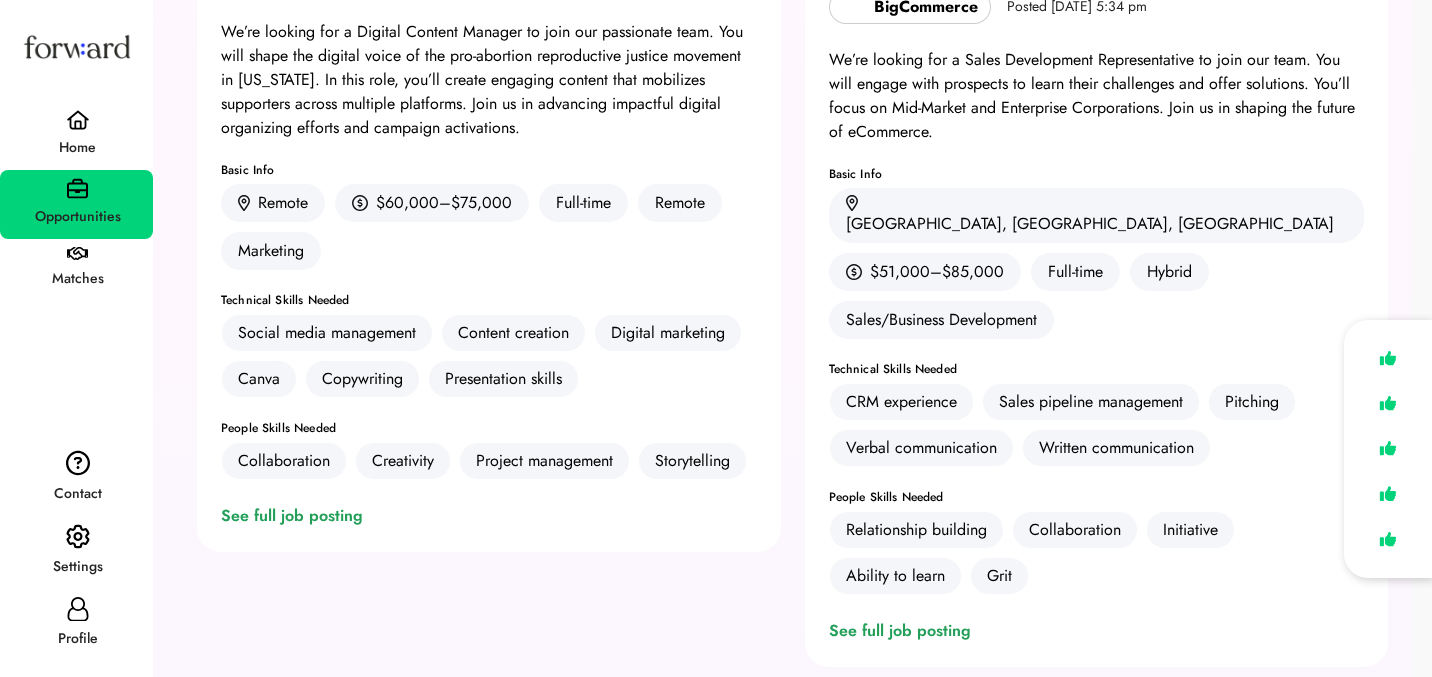click on "Digital Content Manager Avow Texas Posted Jun 20, 2025 5:10 pm 63% match We’re looking for a Digital Content Manager to join our passionate team. You will shape the digital voice of the pro-abortion reproductive justice movement in Texas. In this role, you’ll create engaging content that mobilizes supporters across multiple platforms. Join us in advancing impactful digital organizing efforts and campaign activations. Basic Info Remote $60,000–$75,000 Full-time Remote Marketing Technical Skills Needed Social media management Content creation Digital marketing Canva Copywriting Presentation skills People Skills Needed Collaboration Creativity Project management Storytelling See full job posting You said you're not interested" at bounding box center (489, 227) 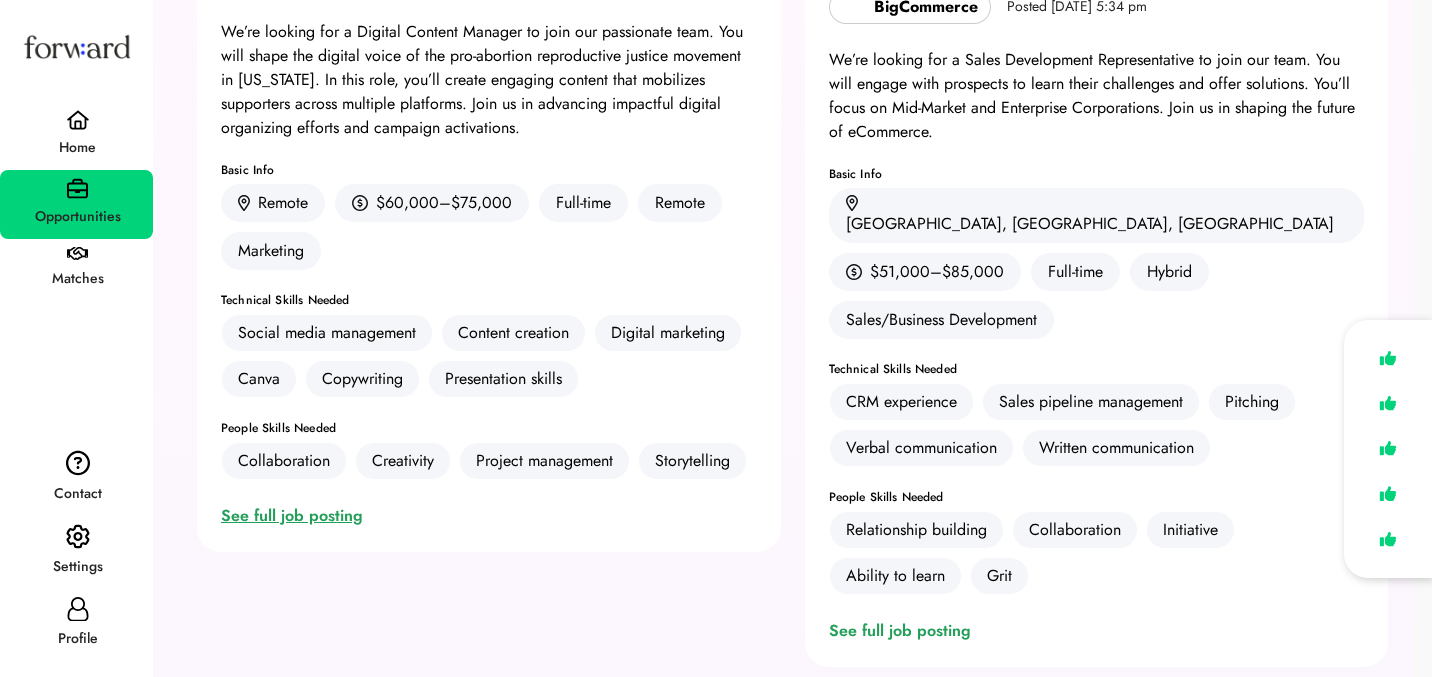 click on "See full job posting" at bounding box center [296, 516] 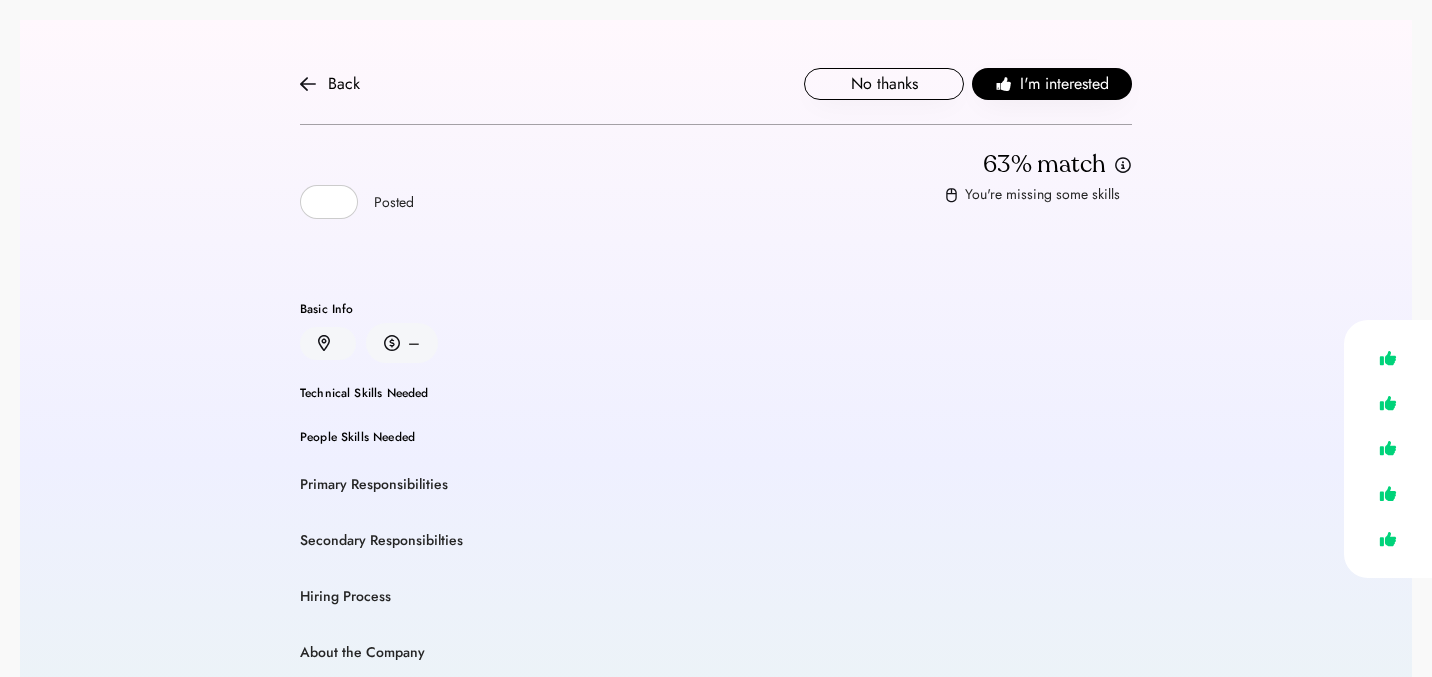 scroll, scrollTop: 0, scrollLeft: 0, axis: both 